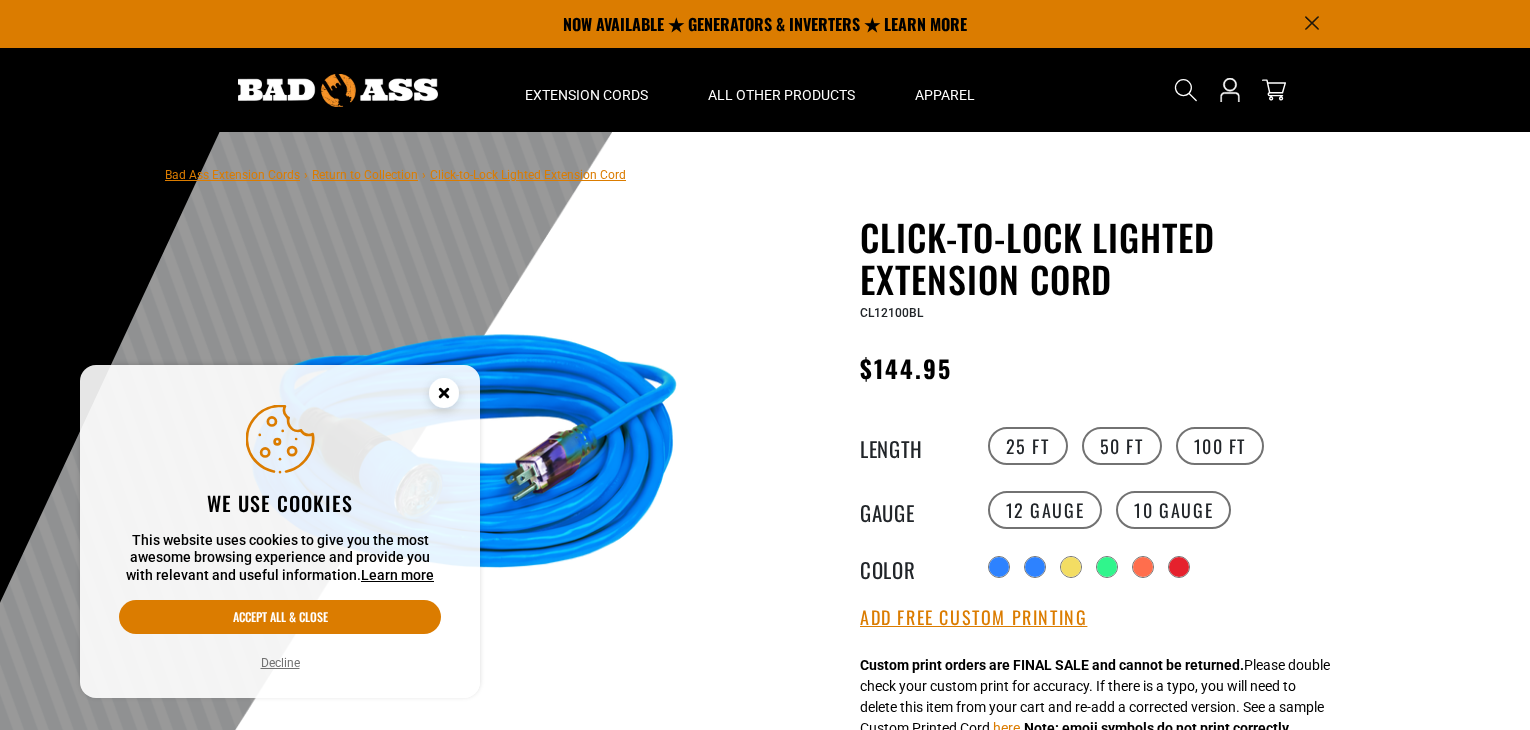 click 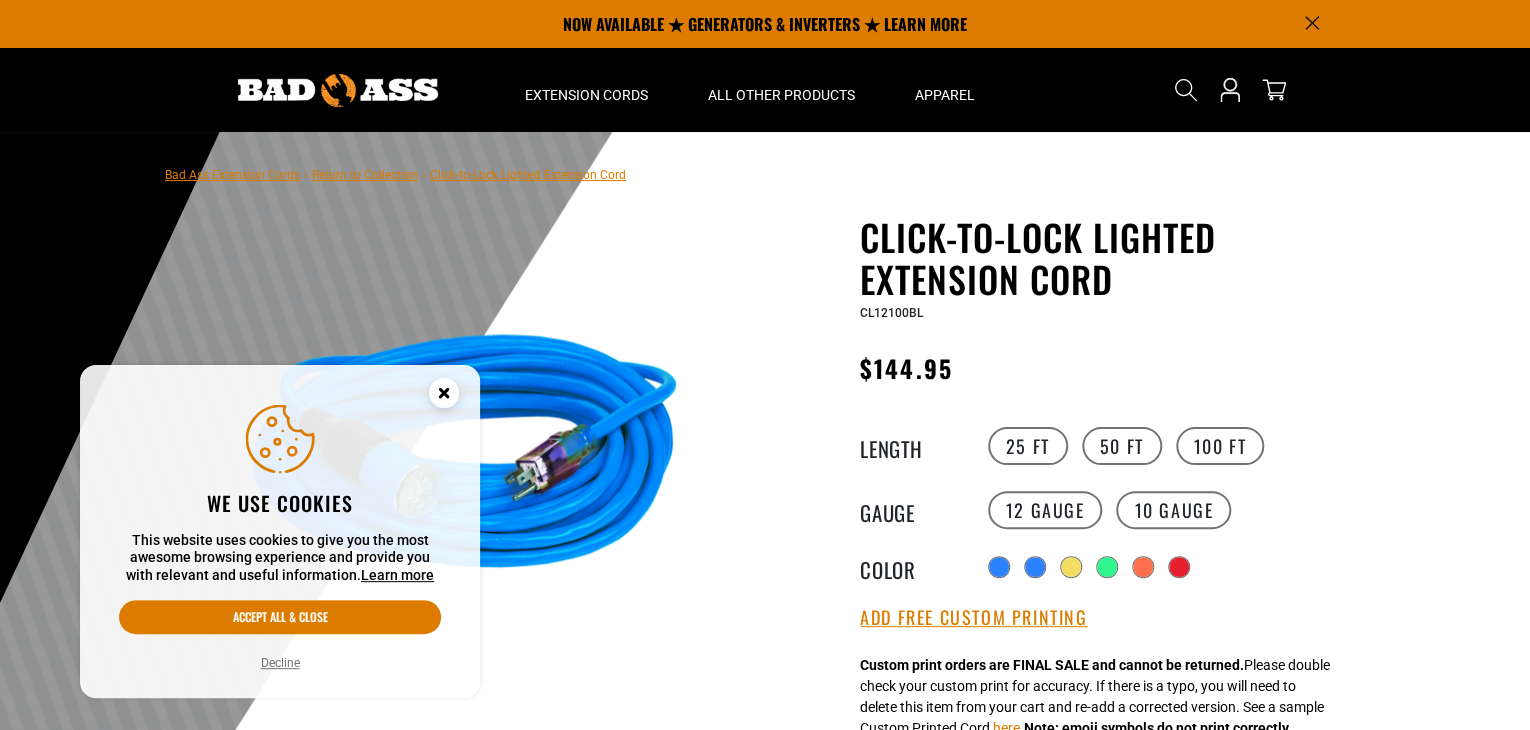 scroll, scrollTop: 0, scrollLeft: 0, axis: both 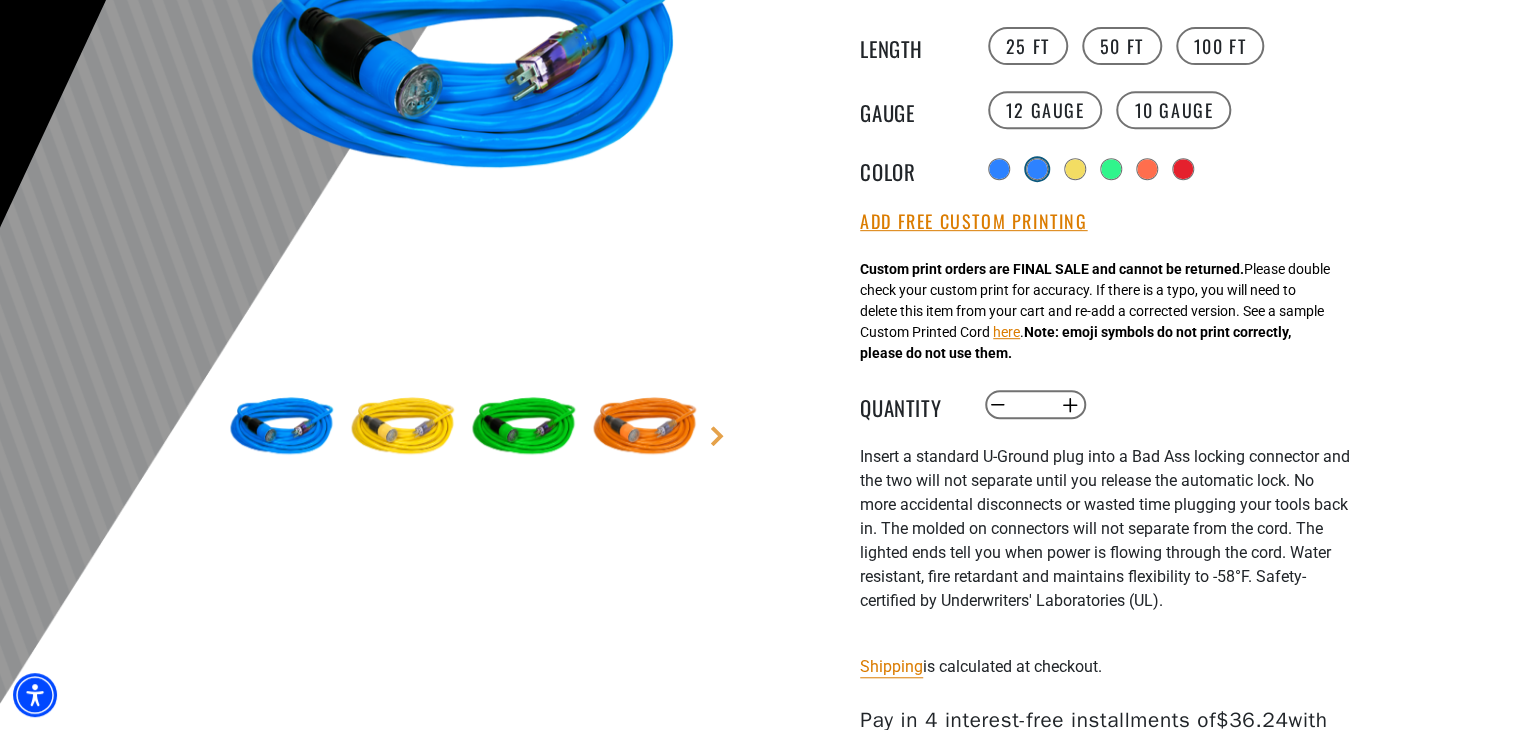 click at bounding box center (1037, 169) 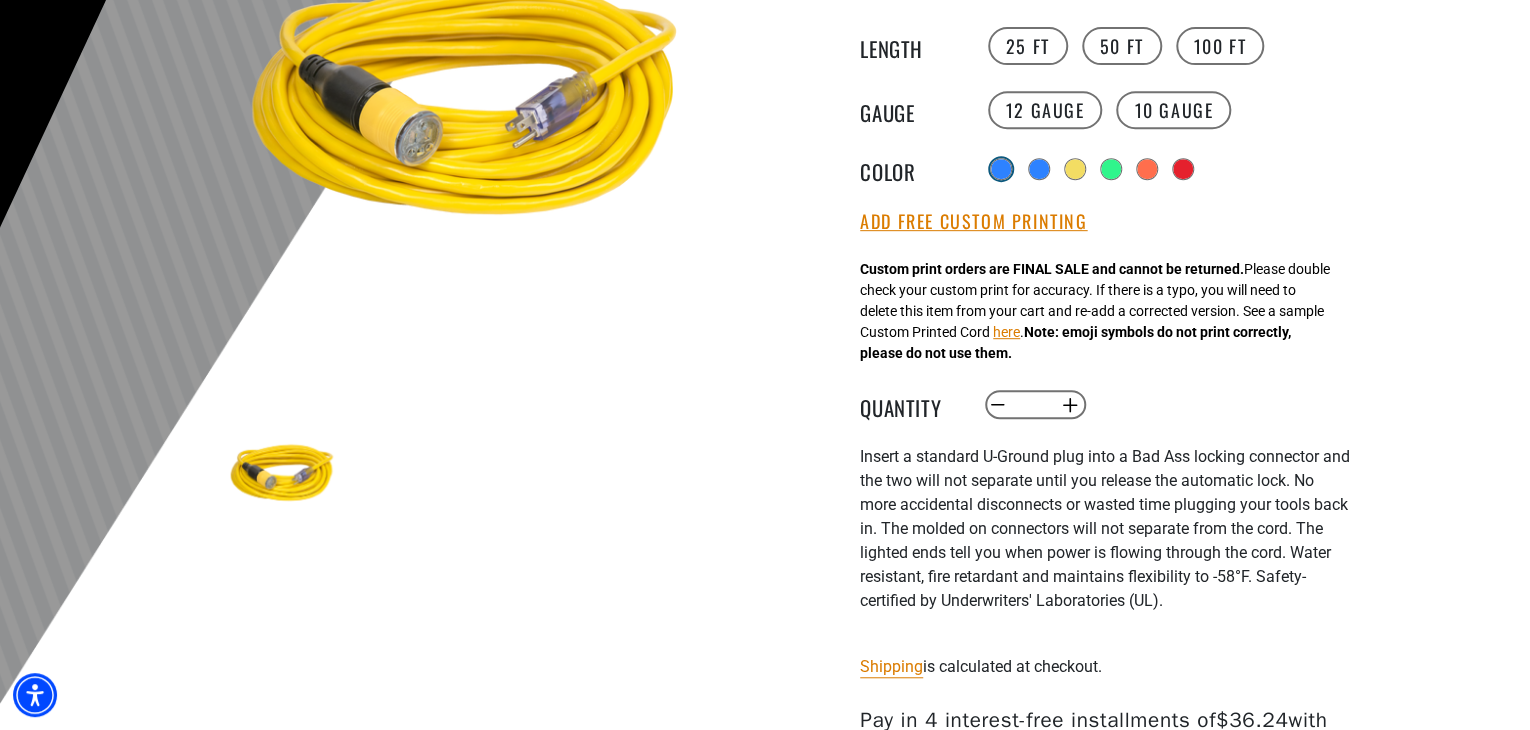 click at bounding box center (1001, 169) 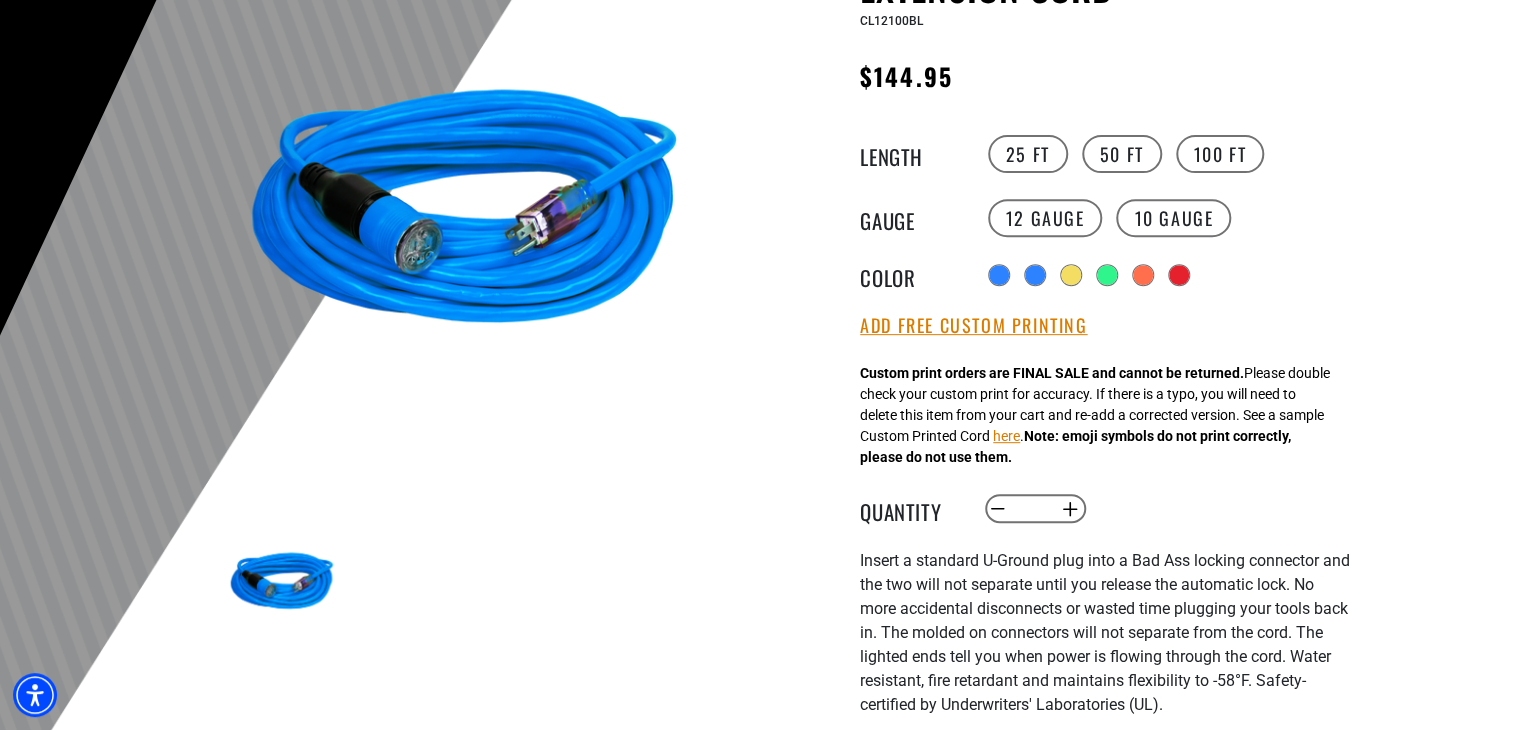 scroll, scrollTop: 300, scrollLeft: 0, axis: vertical 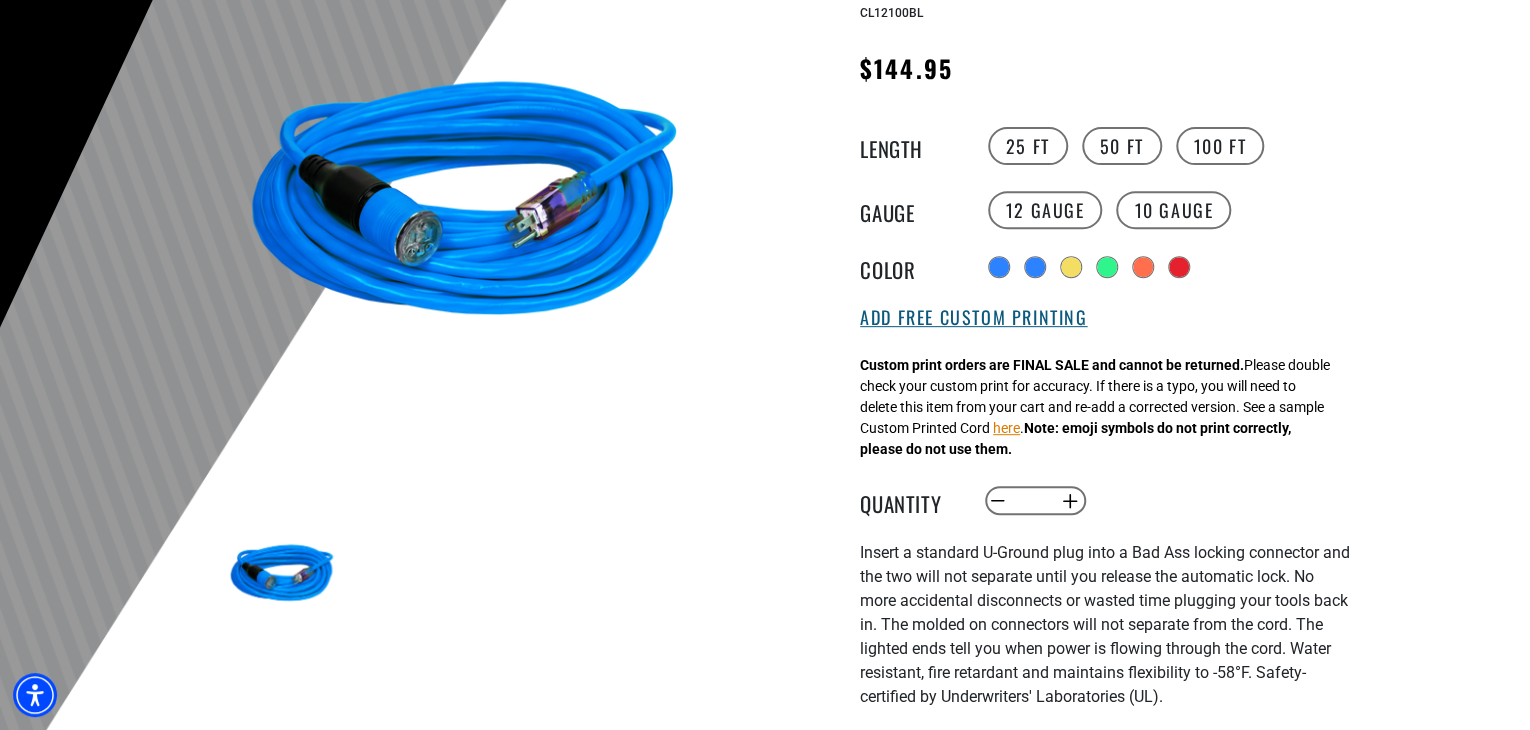 click on "Add Free Custom Printing" at bounding box center (973, 318) 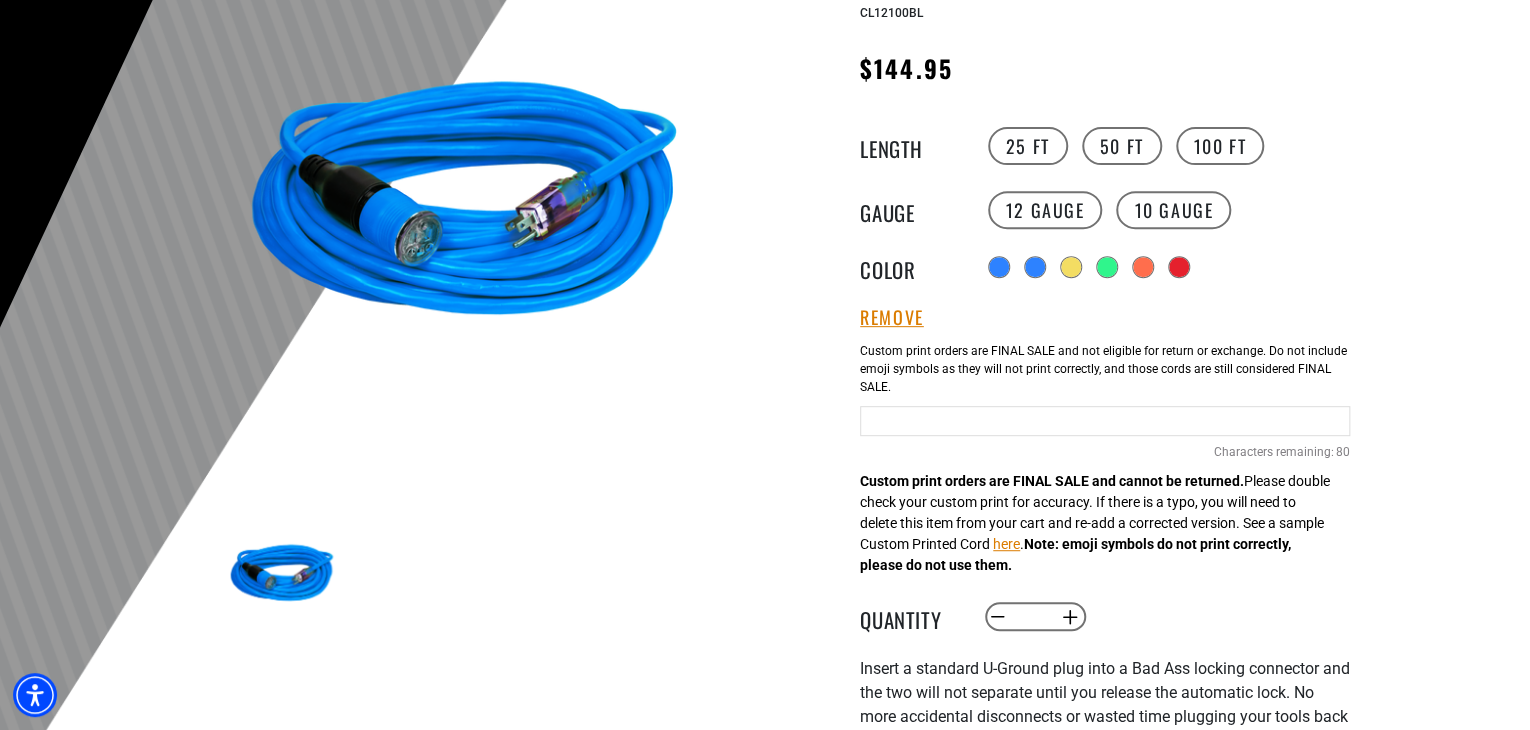 click at bounding box center (1105, 421) 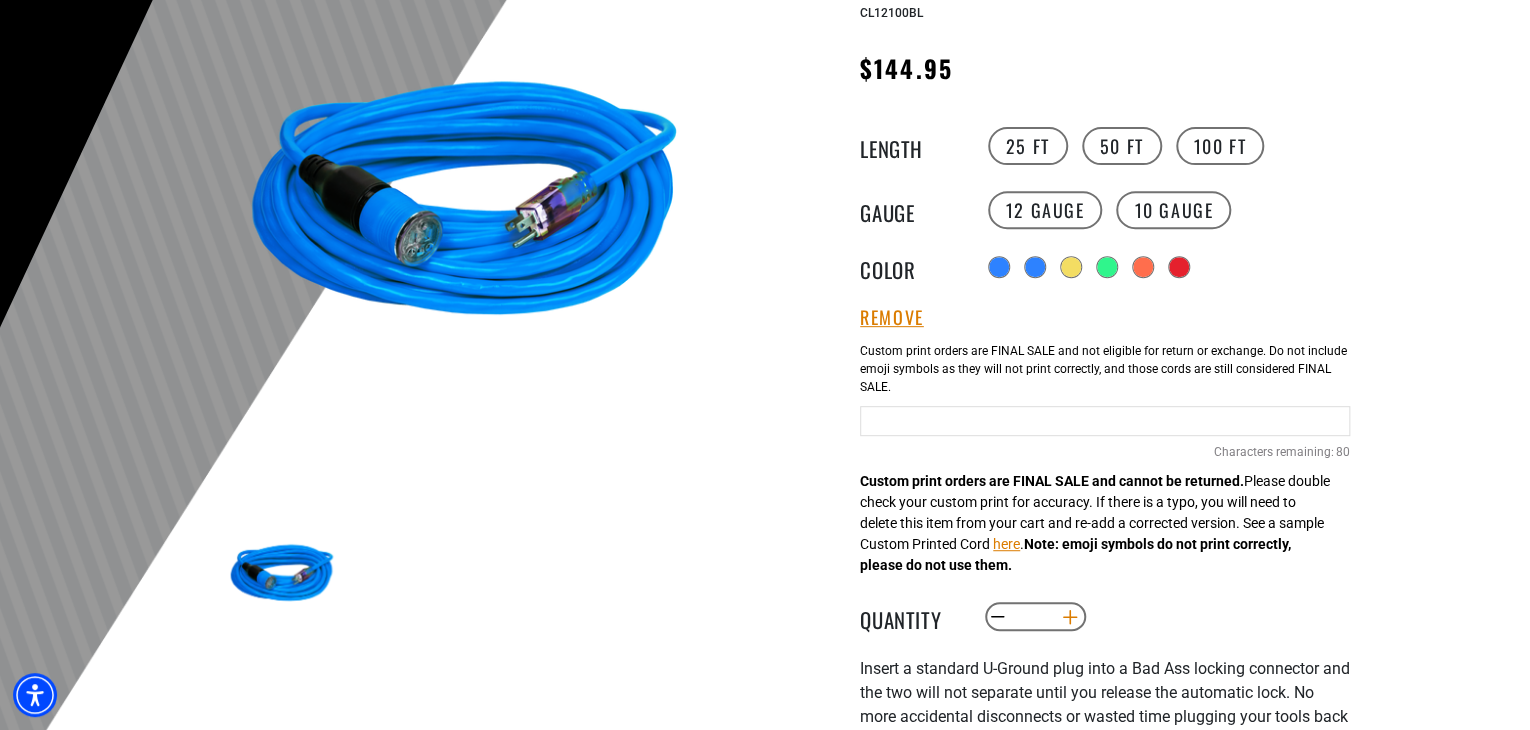 click on "Increase quantity for Click-to-Lock Lighted Extension Cord" at bounding box center (1070, 617) 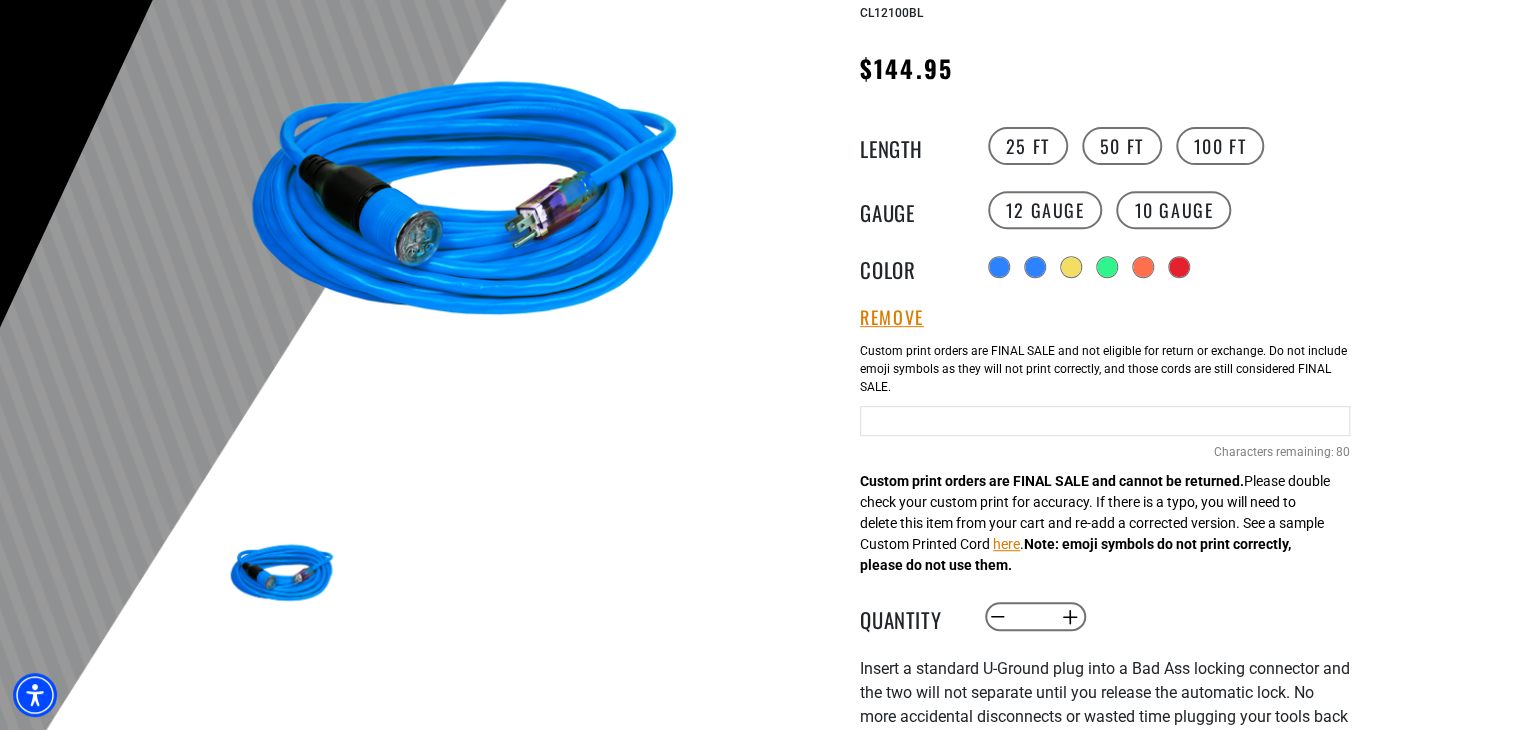 click at bounding box center [1105, 421] 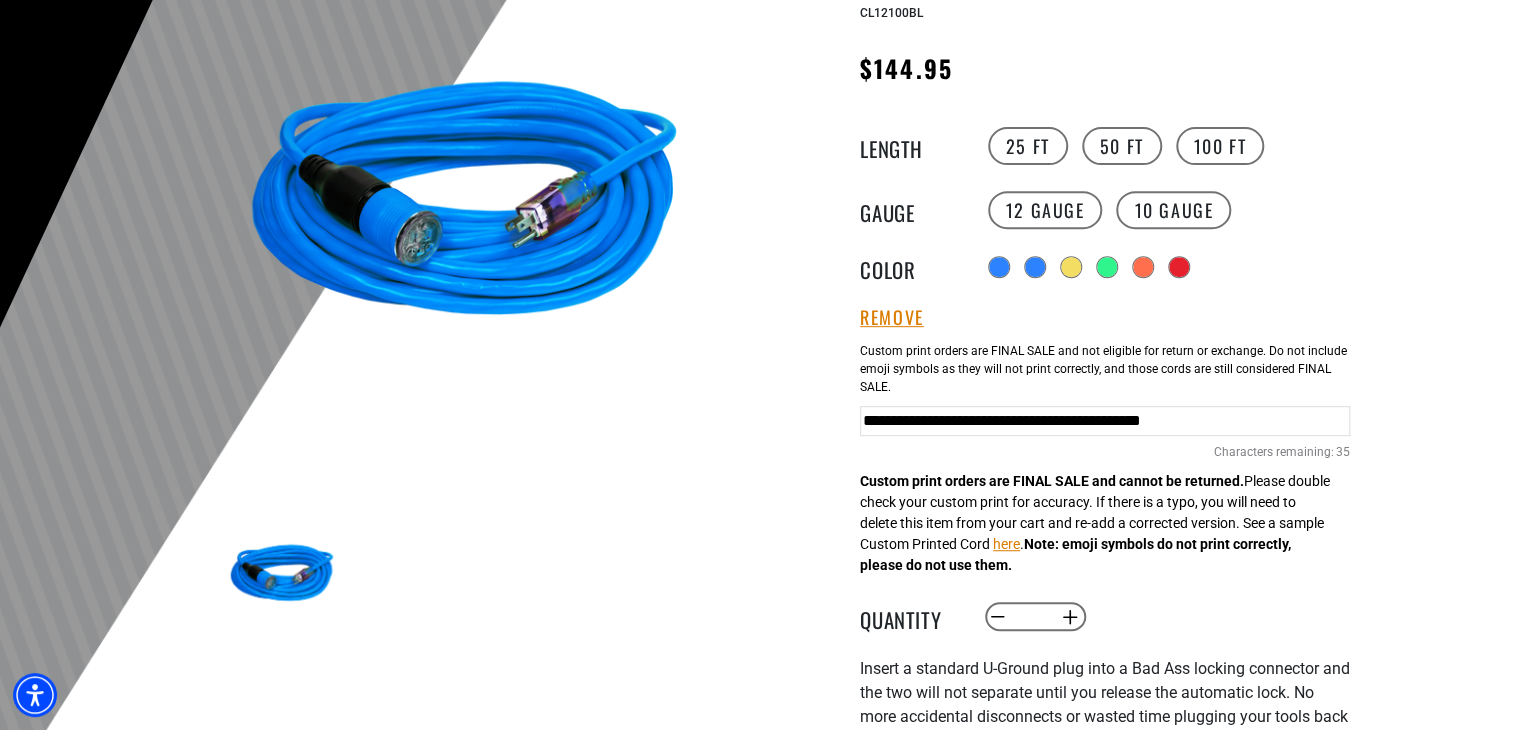scroll, scrollTop: 0, scrollLeft: 0, axis: both 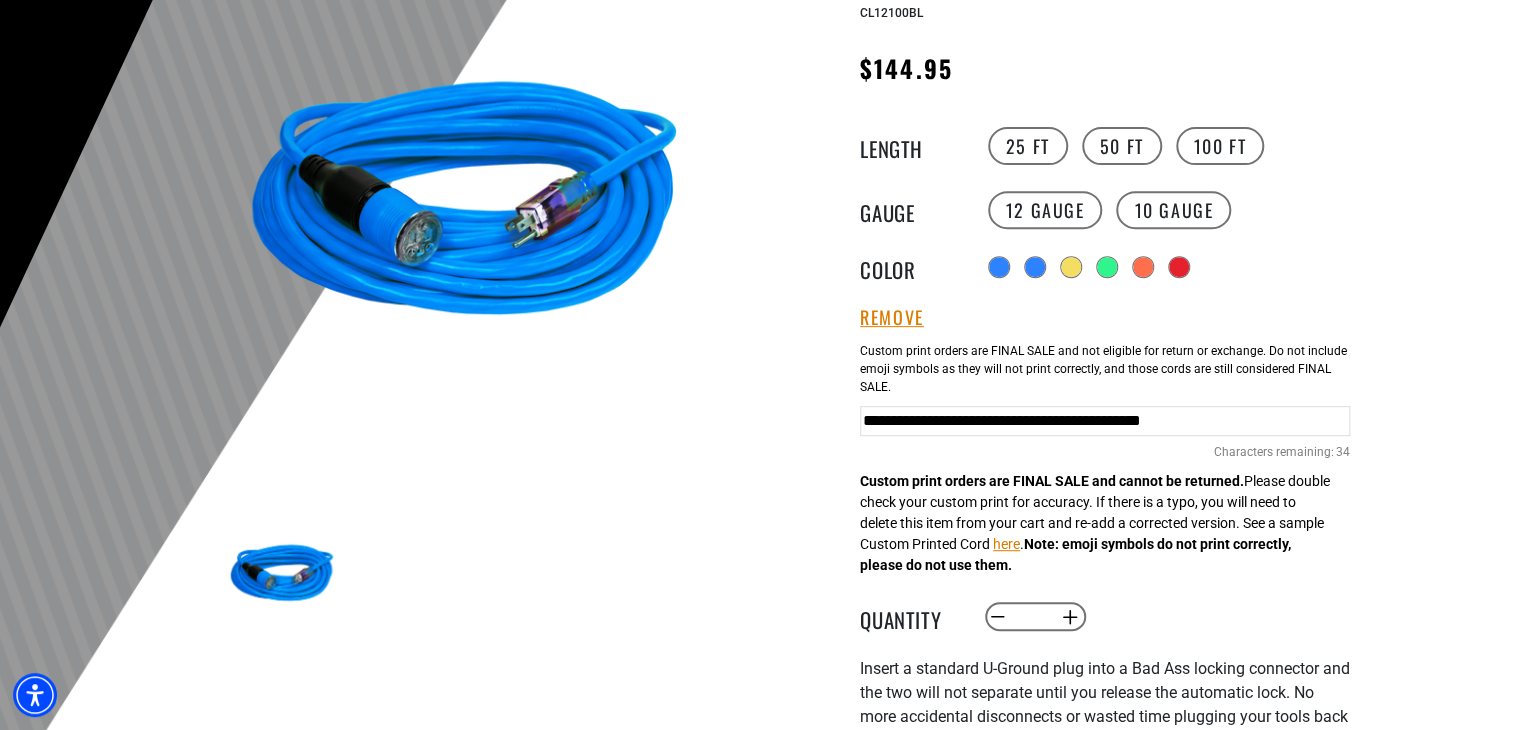 click on "**********" at bounding box center (1105, 421) 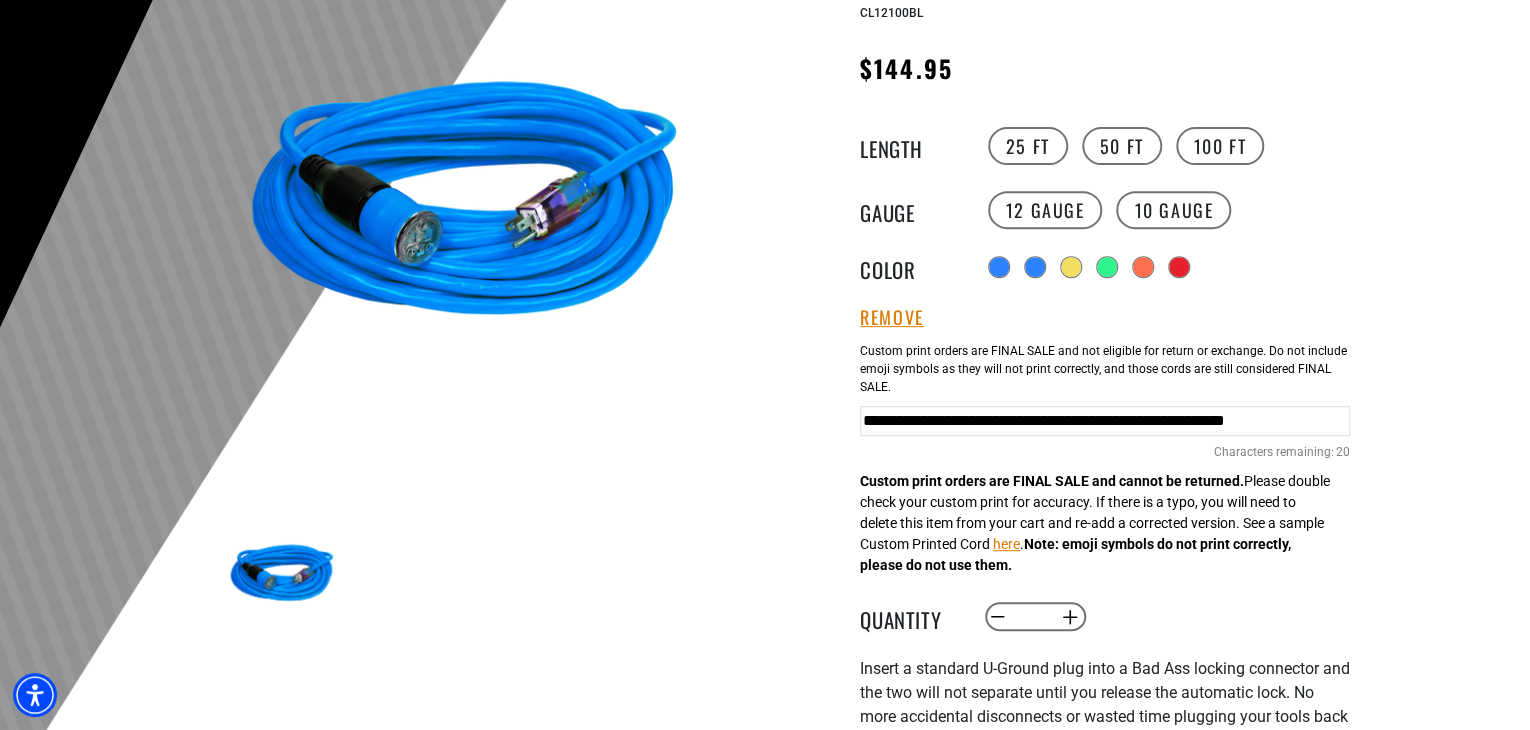 scroll, scrollTop: 0, scrollLeft: 510, axis: horizontal 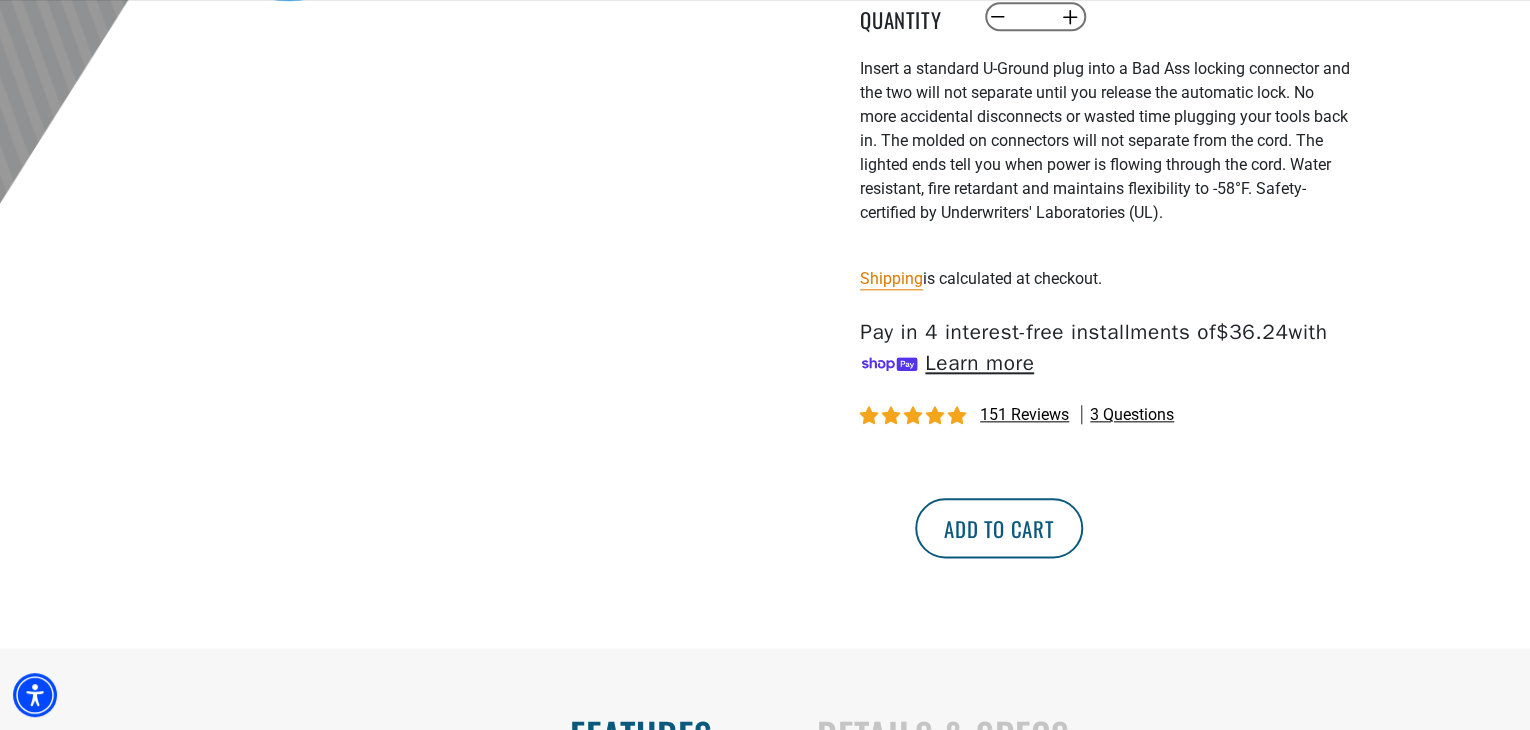 click on "Add to cart" at bounding box center (999, 528) 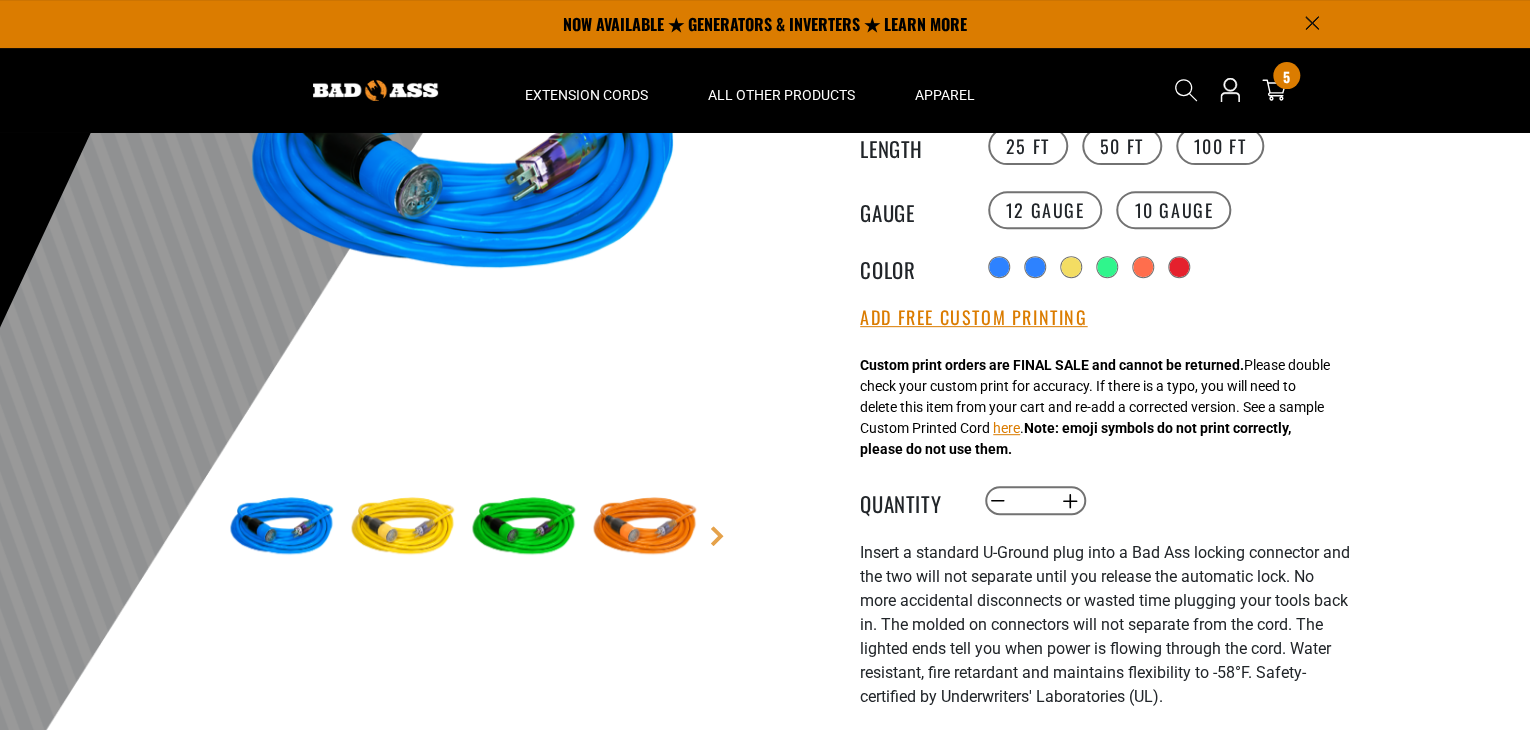 scroll, scrollTop: 0, scrollLeft: 0, axis: both 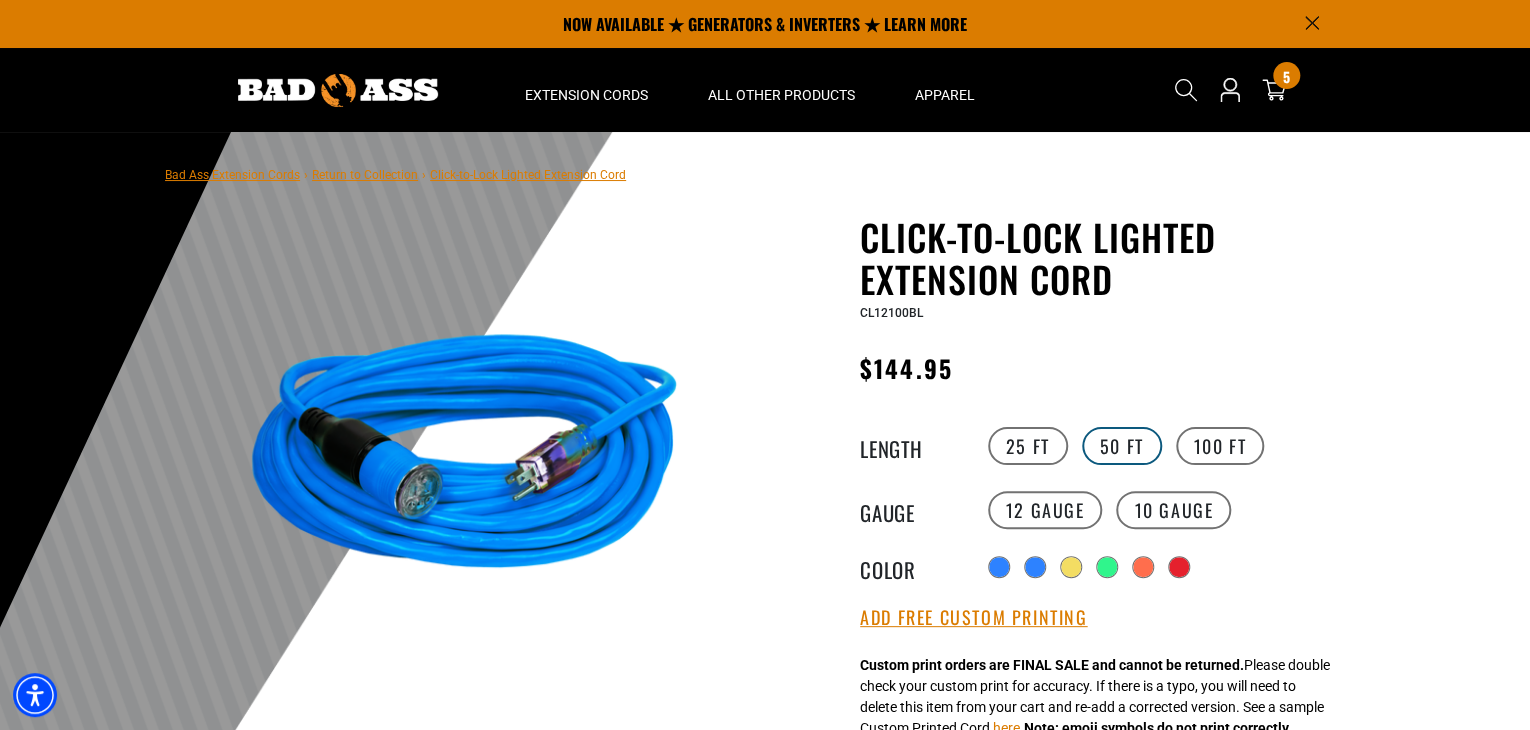 click on "50 FT" at bounding box center [1122, 446] 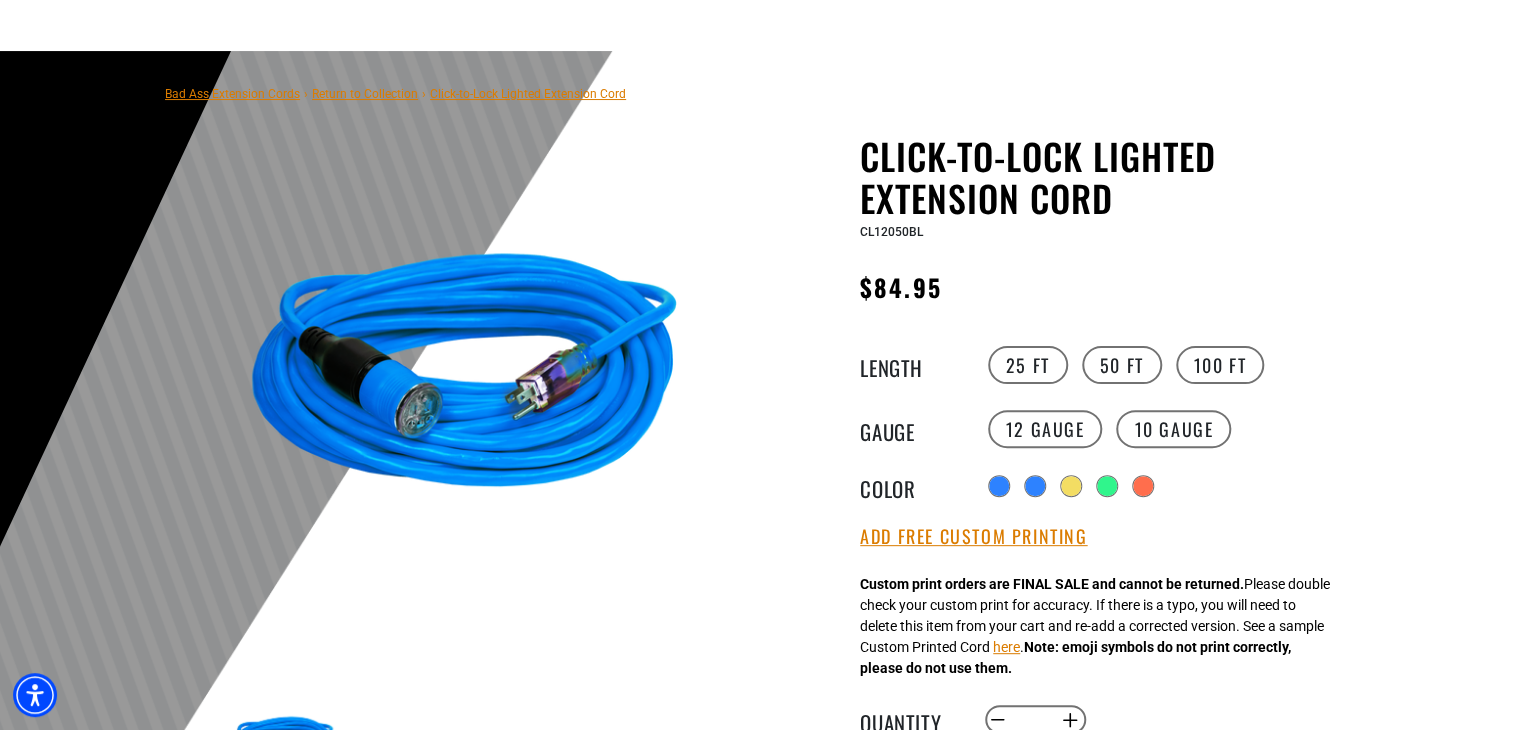 scroll, scrollTop: 200, scrollLeft: 0, axis: vertical 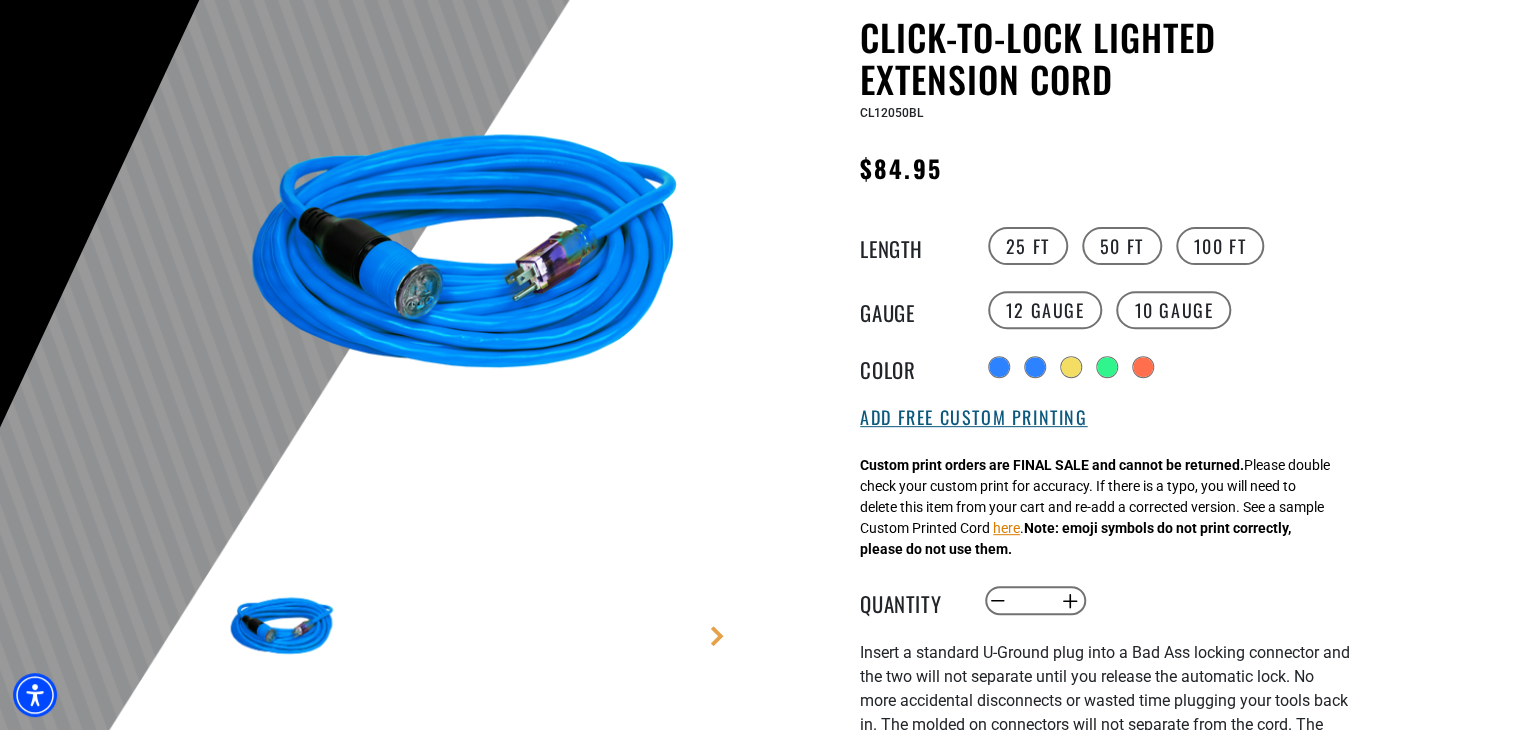 click on "Add Free Custom Printing" at bounding box center [973, 418] 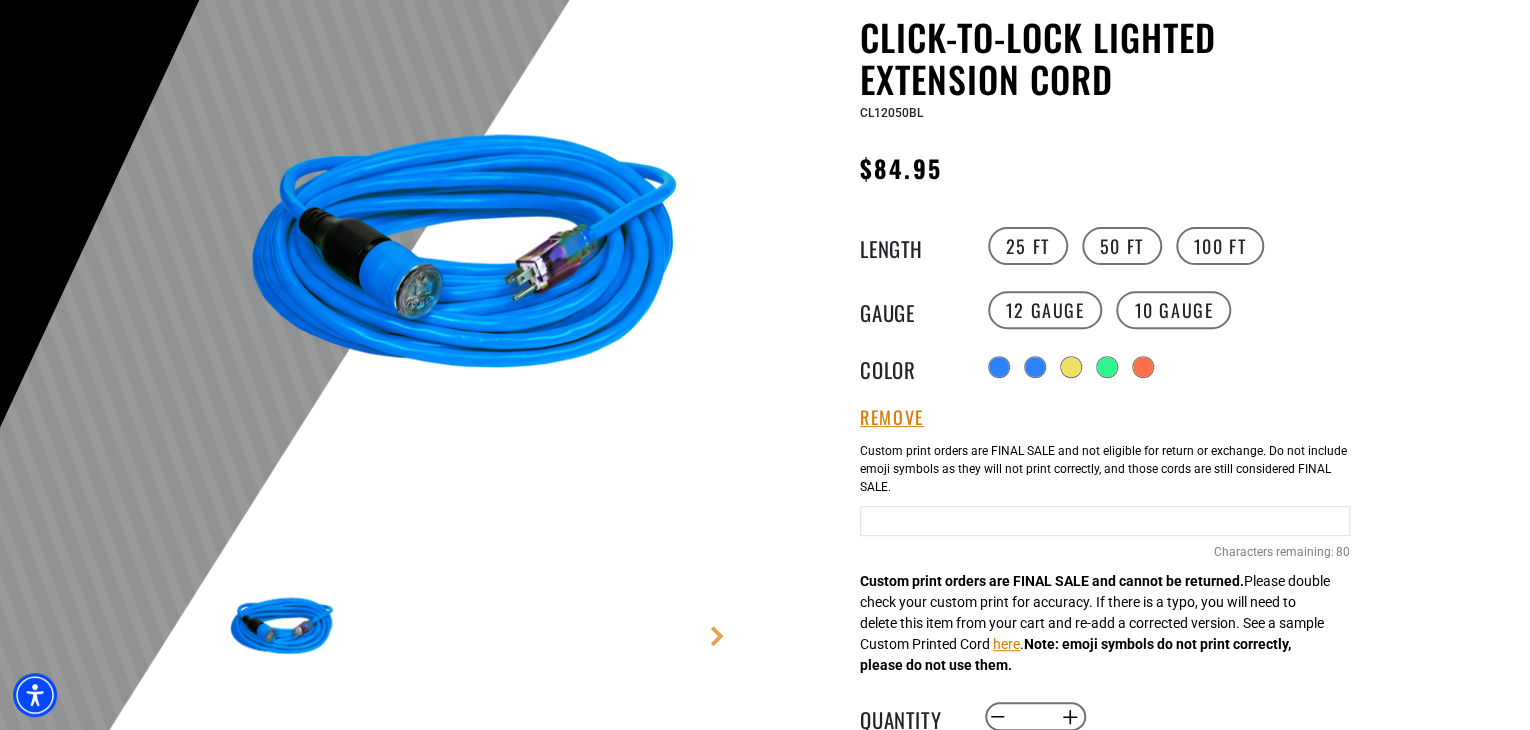 click at bounding box center (1105, 521) 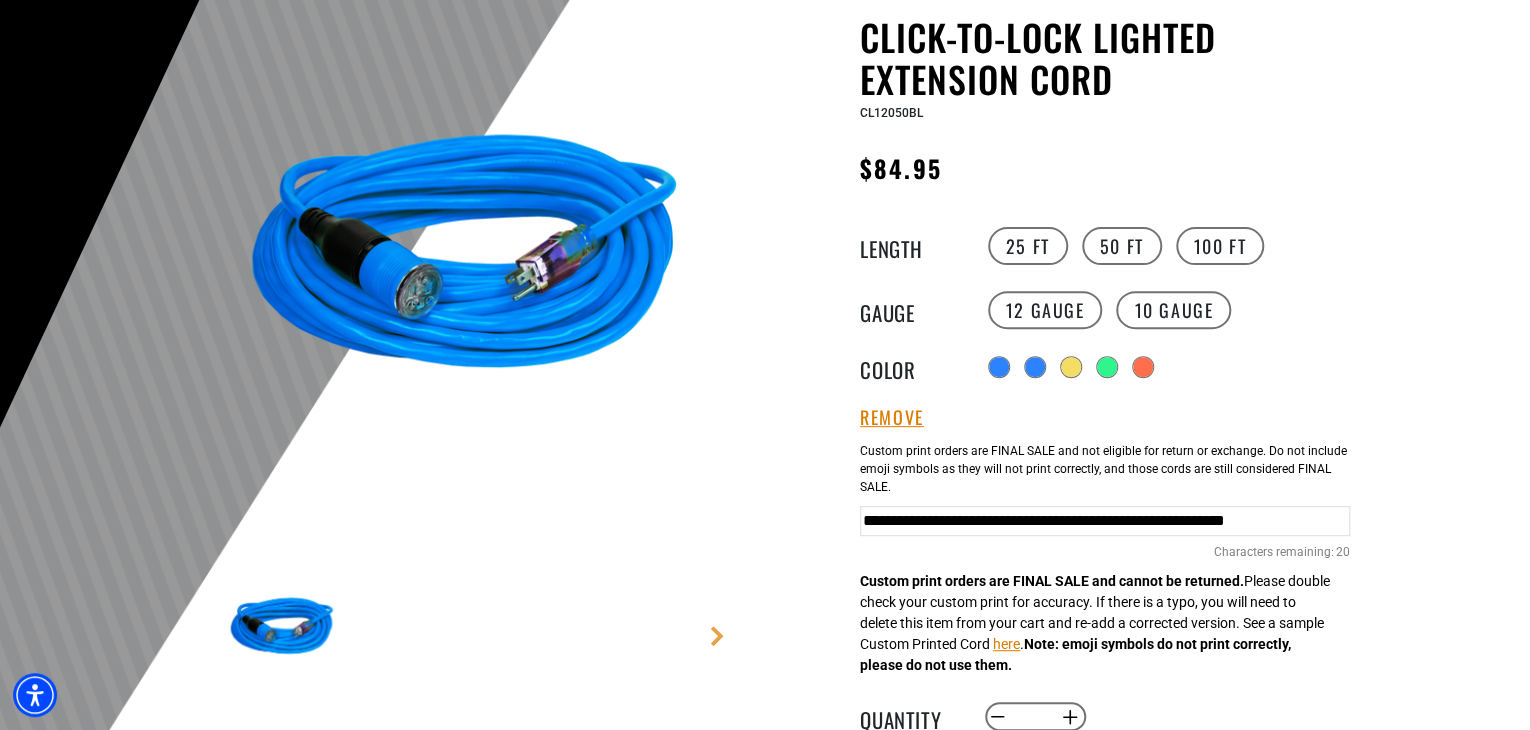 click on "**********" at bounding box center [1105, 521] 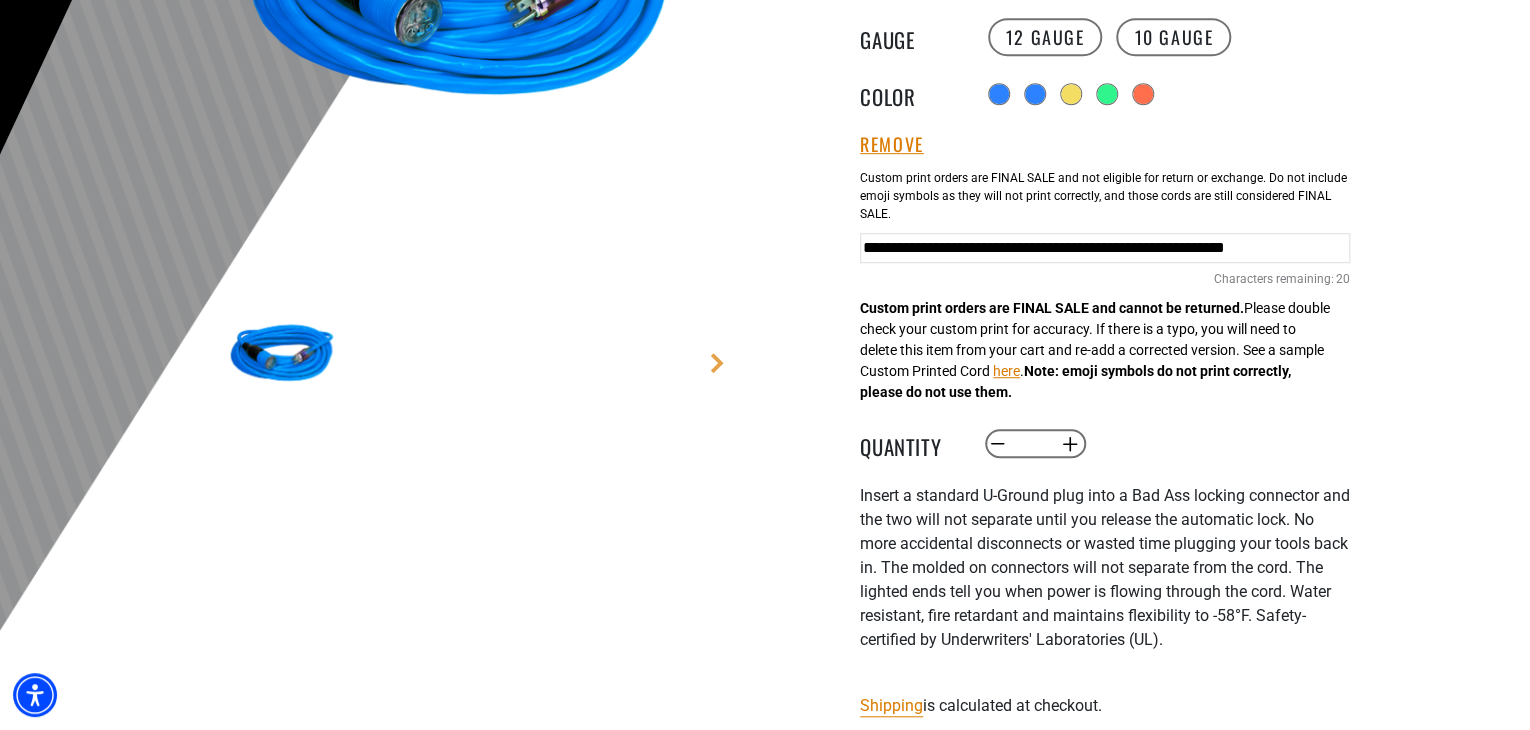 scroll, scrollTop: 500, scrollLeft: 0, axis: vertical 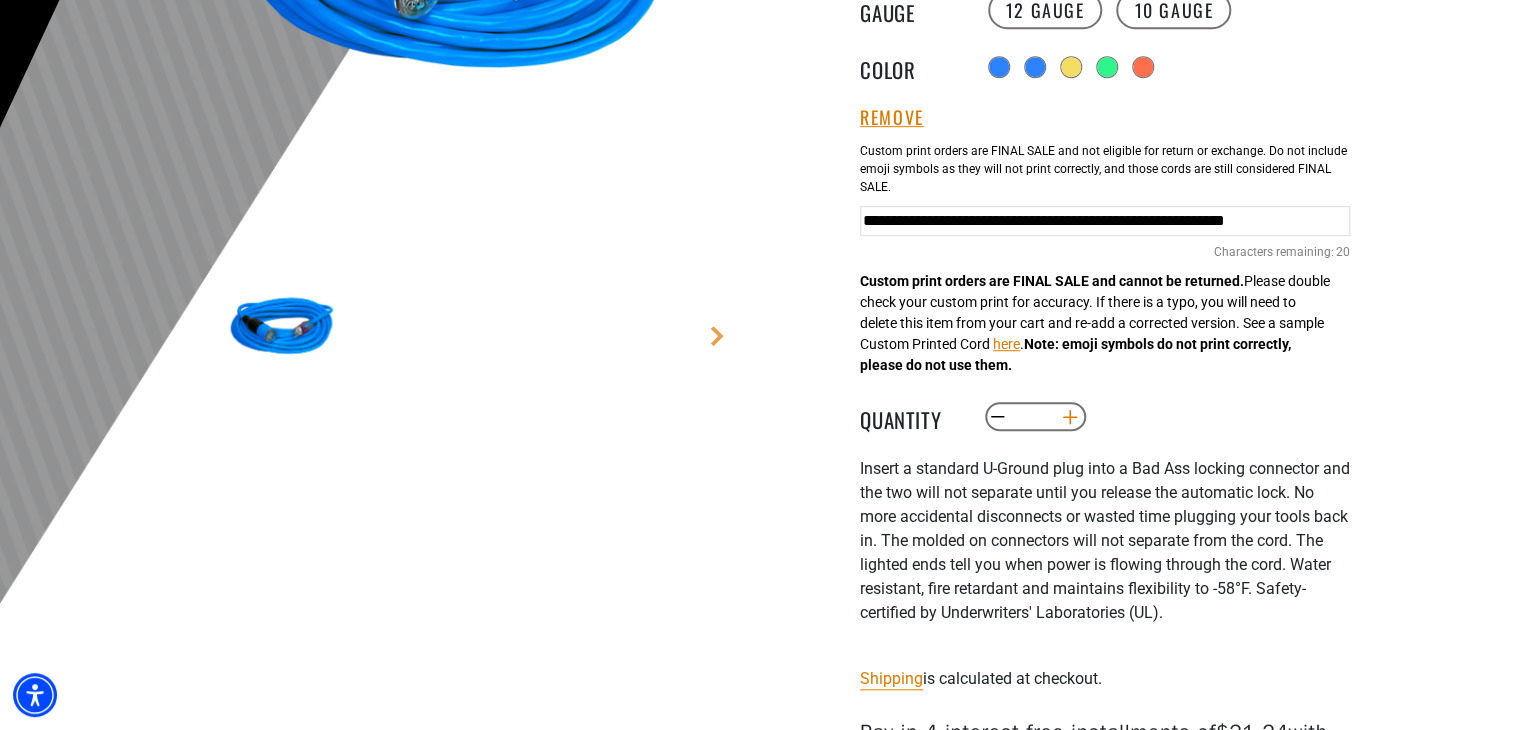 click on "Increase quantity for Click-to-Lock Lighted Extension Cord" at bounding box center [1070, 417] 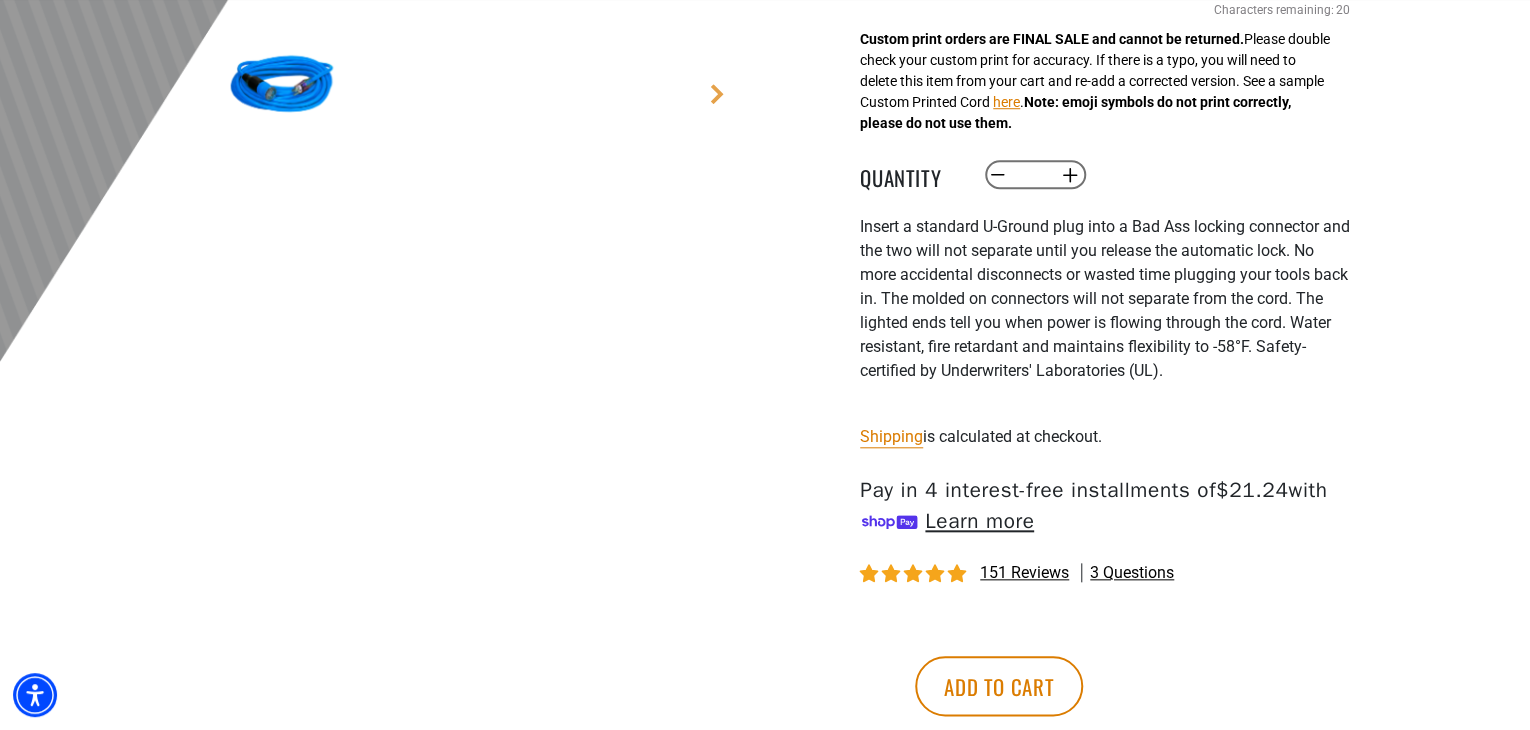 scroll, scrollTop: 800, scrollLeft: 0, axis: vertical 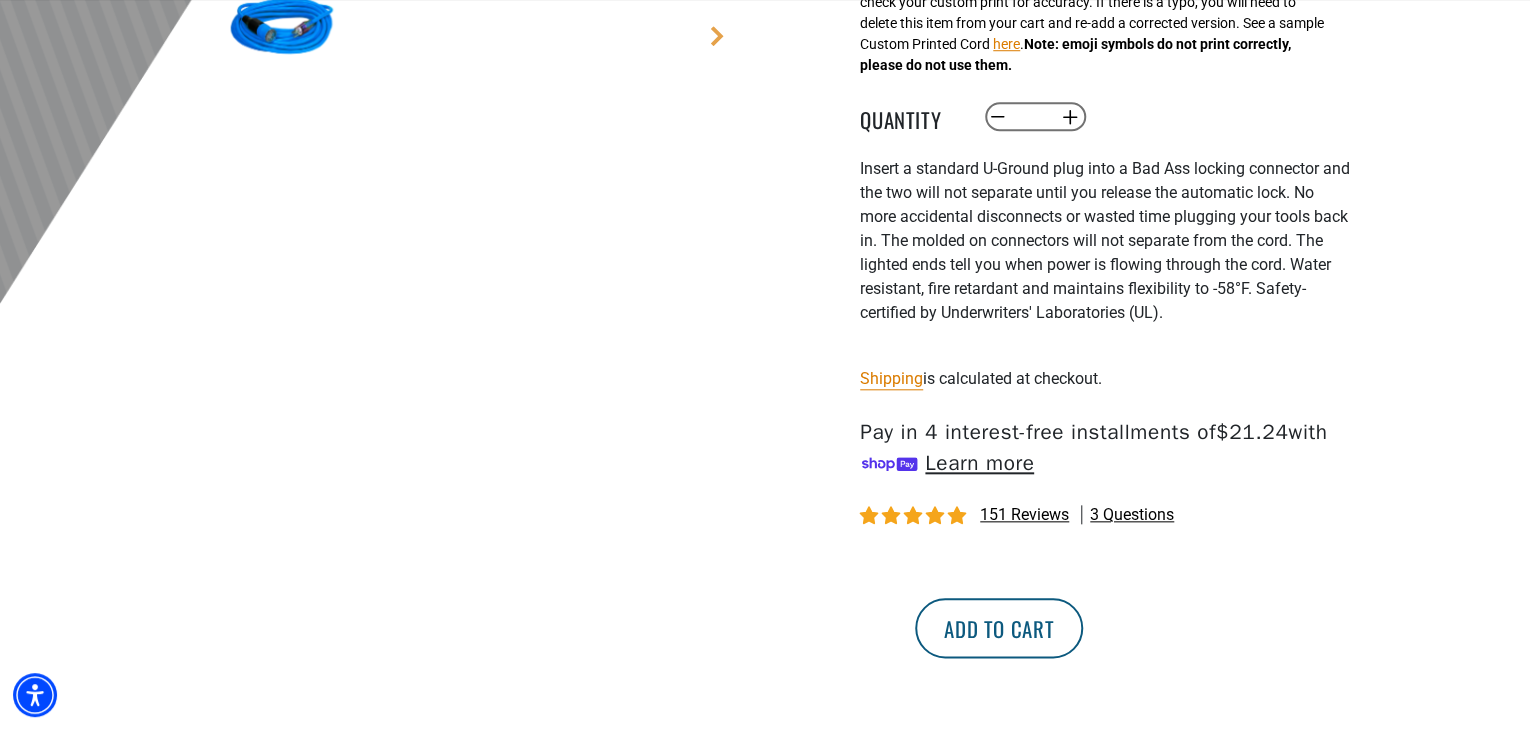 click on "Add to cart" at bounding box center [999, 628] 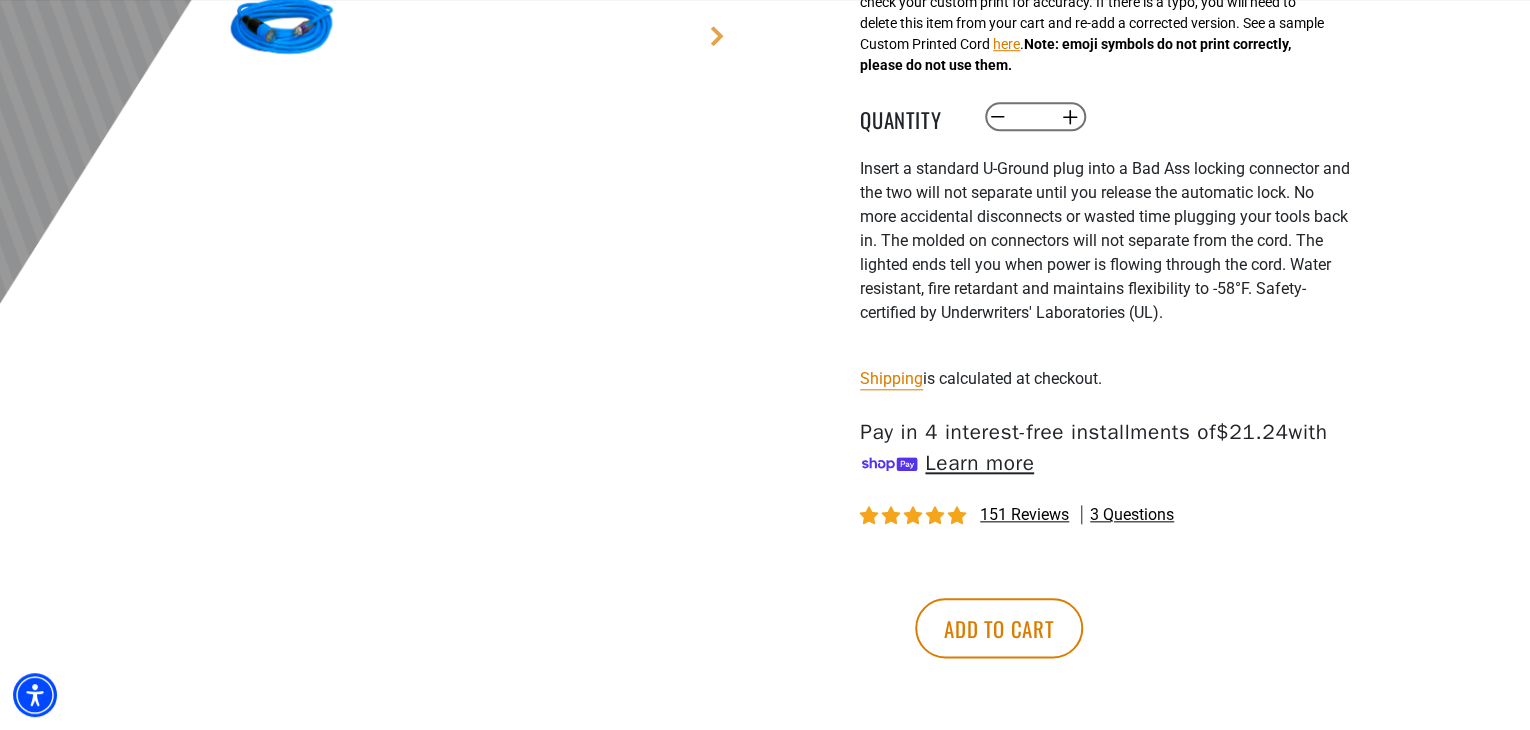 scroll, scrollTop: 774, scrollLeft: 0, axis: vertical 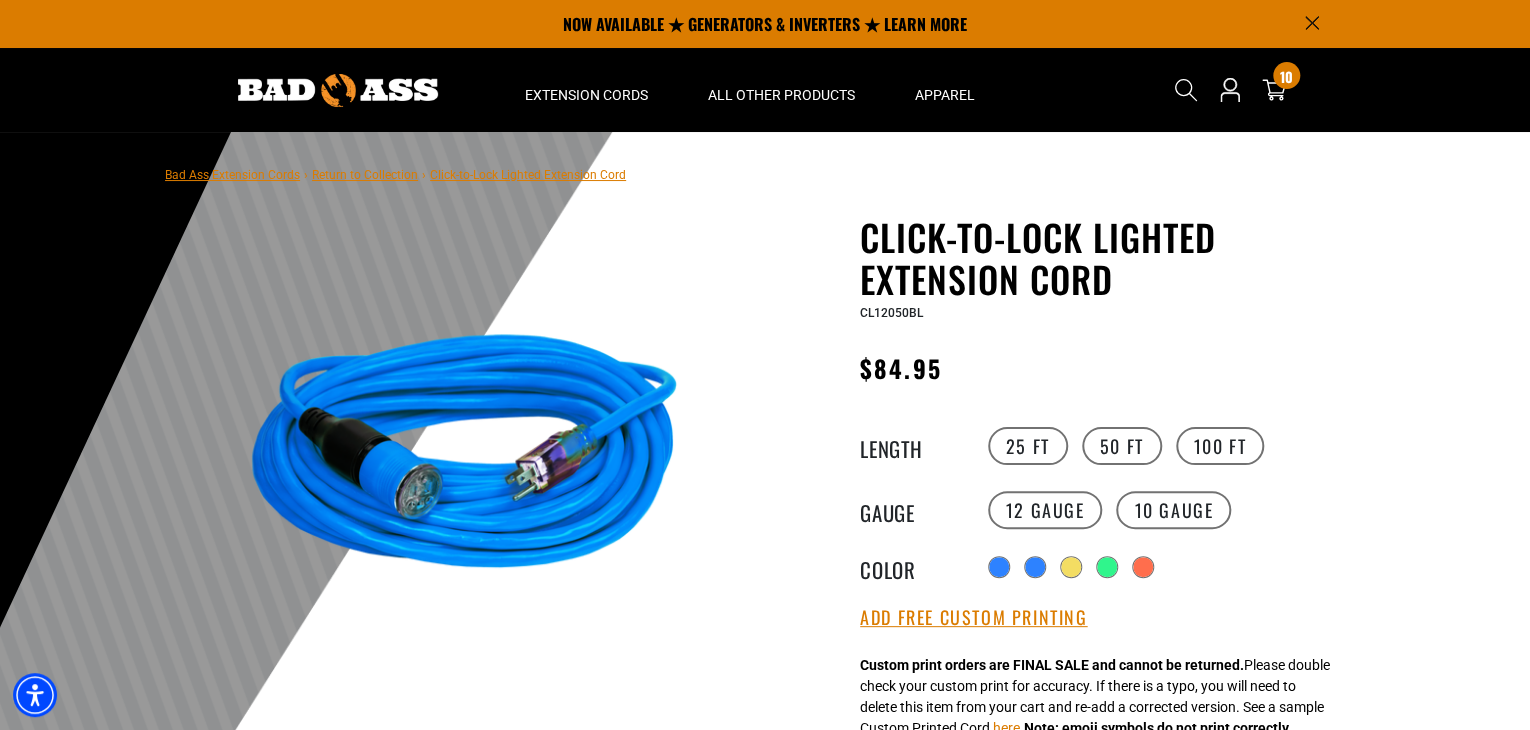 click at bounding box center [0, 0] 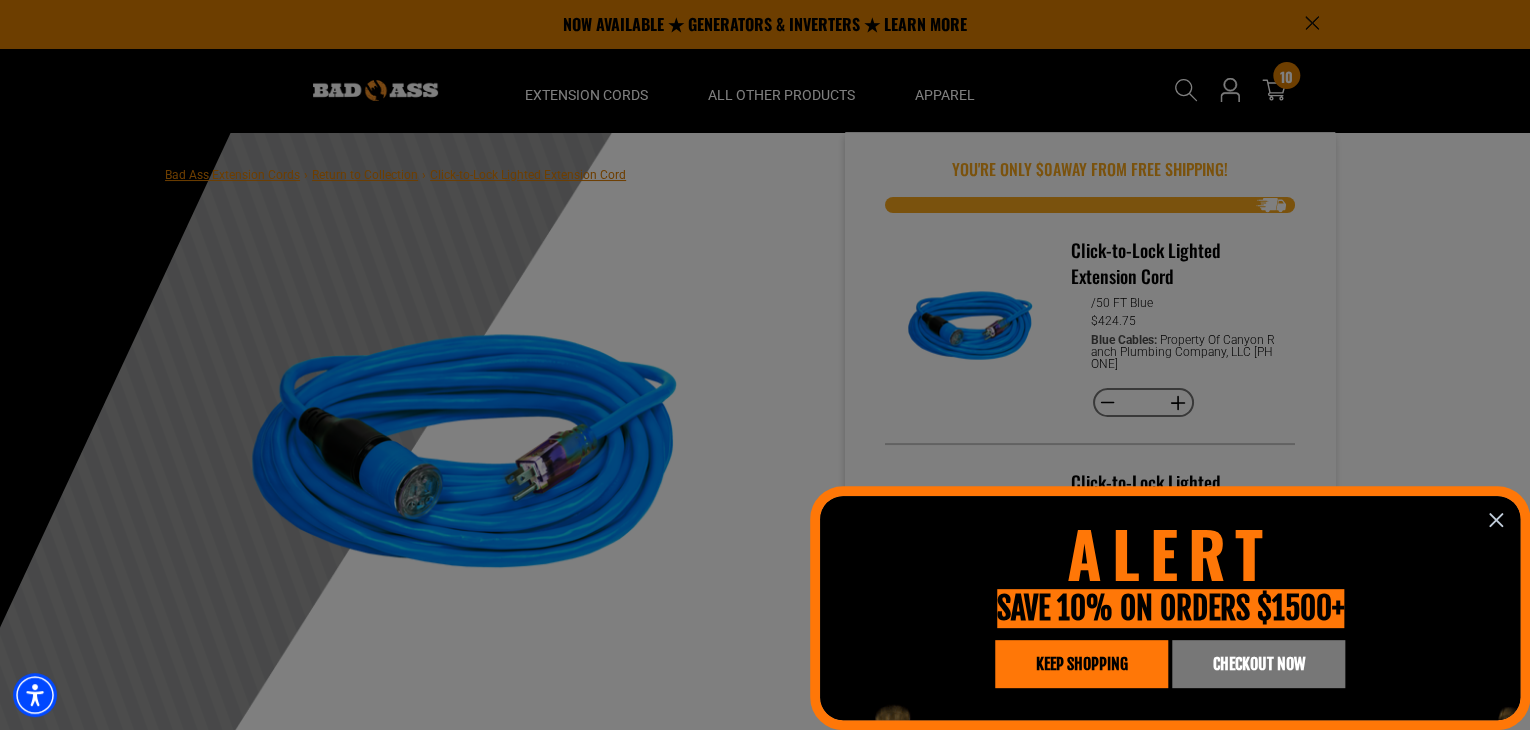 scroll, scrollTop: 0, scrollLeft: 0, axis: both 